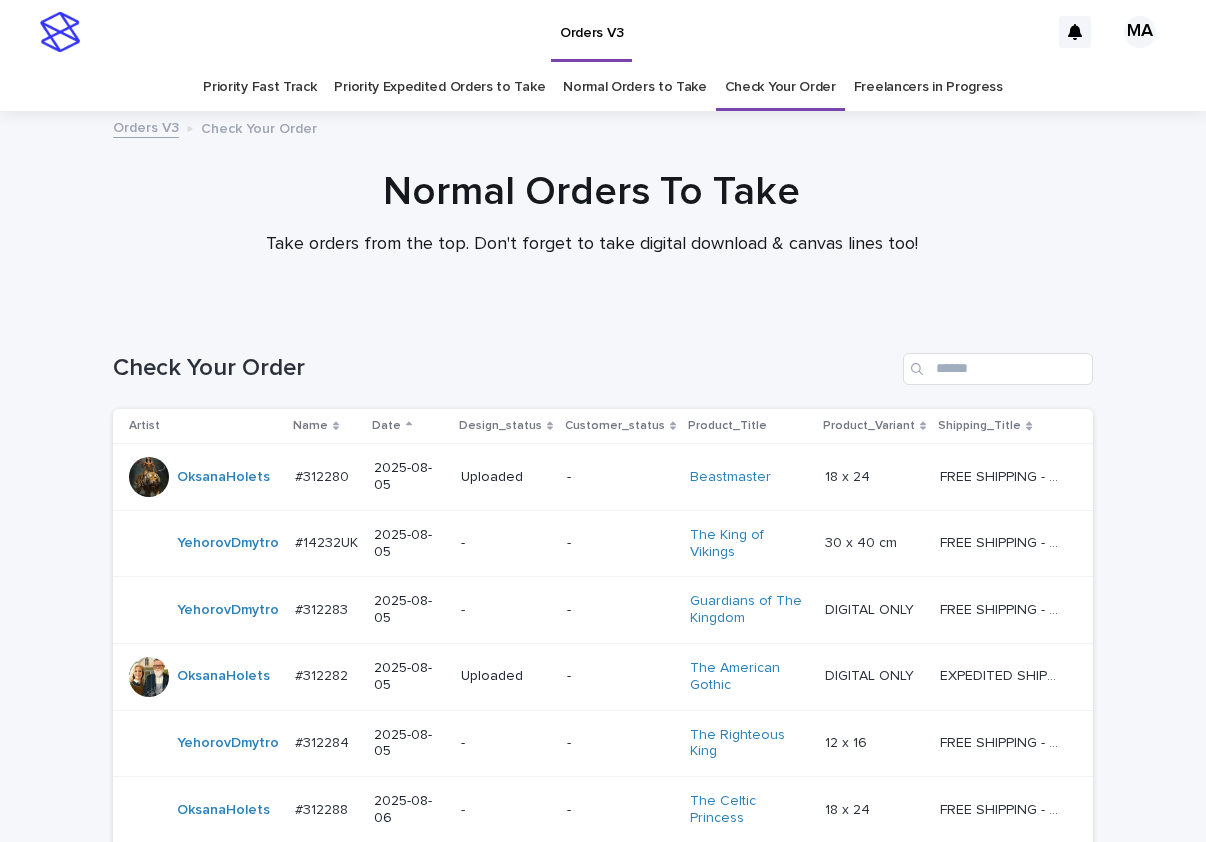 scroll, scrollTop: 0, scrollLeft: 0, axis: both 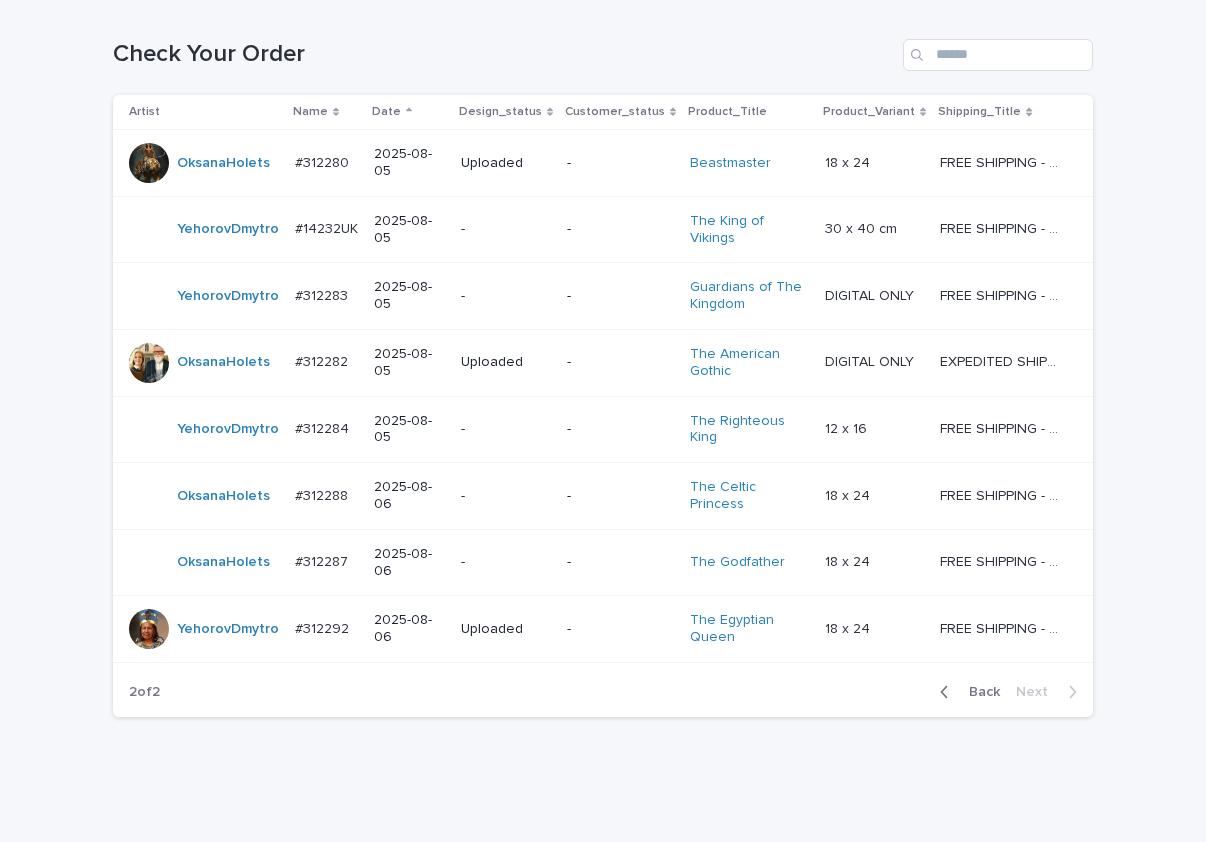 click on "Loading... Saving… Loading... Saving… Check Your Order Artist Name Date Design_status Customer_status Product_Title Product_Variant Shipping_Title OksanaHolets   #312280 #312280   2025-08-05 Uploaded - Beastmaster   18 x 24 18 x 24   FREE SHIPPING - preview in 1-2 business days, after your approval delivery will take 5-10 b.d. FREE SHIPPING - preview in 1-2 business days, after your approval delivery will take 5-10 b.d.   YehorovDmytro   #14232UK #14232UK   2025-08-05 - - The King of Vikings   30 x 40 cm 30 x 40 cm   FREE SHIPPING - preview in 1-2 business days, after your approval delivery will take 10-12 business days FREE SHIPPING - preview in 1-2 business days, after your approval delivery will take 10-12 business days   YehorovDmytro   #312283 #312283   2025-08-05 - - Guardians of The Kingdom   DIGITAL ONLY DIGITAL ONLY   FREE SHIPPING - preview in 1-2 business days, after your approval delivery will take 5-10 b.d.   OksanaHolets   #312282 #312282   2025-08-05 Uploaded - The American Gothic" at bounding box center (603, 416) 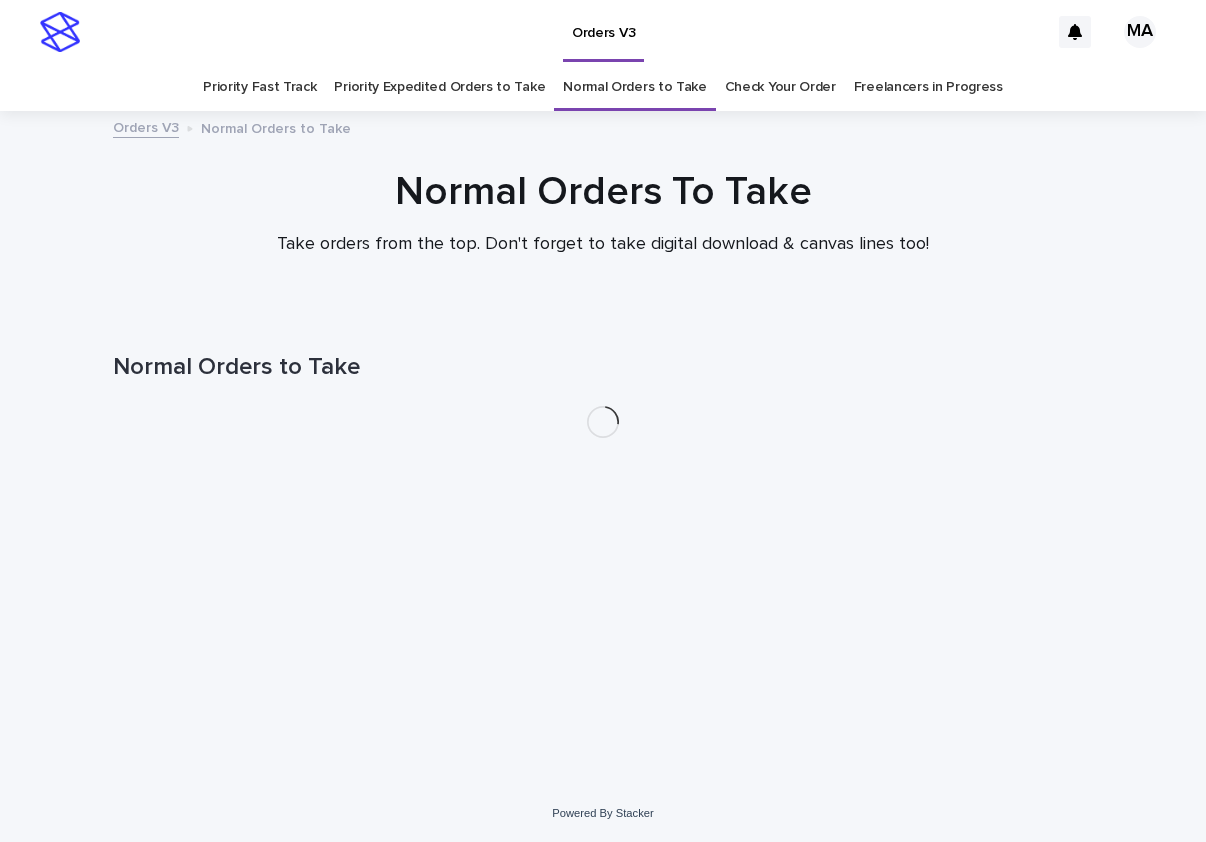 scroll, scrollTop: 0, scrollLeft: 0, axis: both 